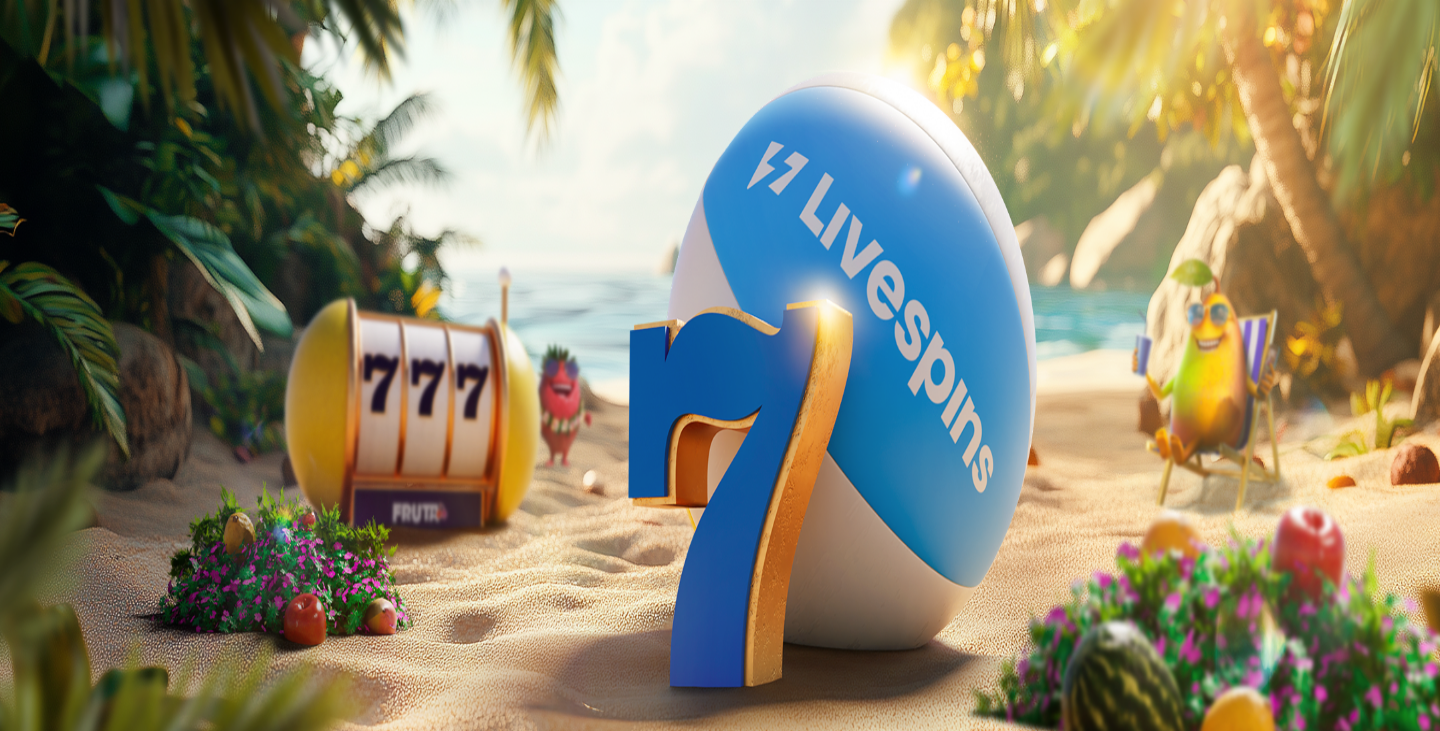 scroll, scrollTop: 0, scrollLeft: 0, axis: both 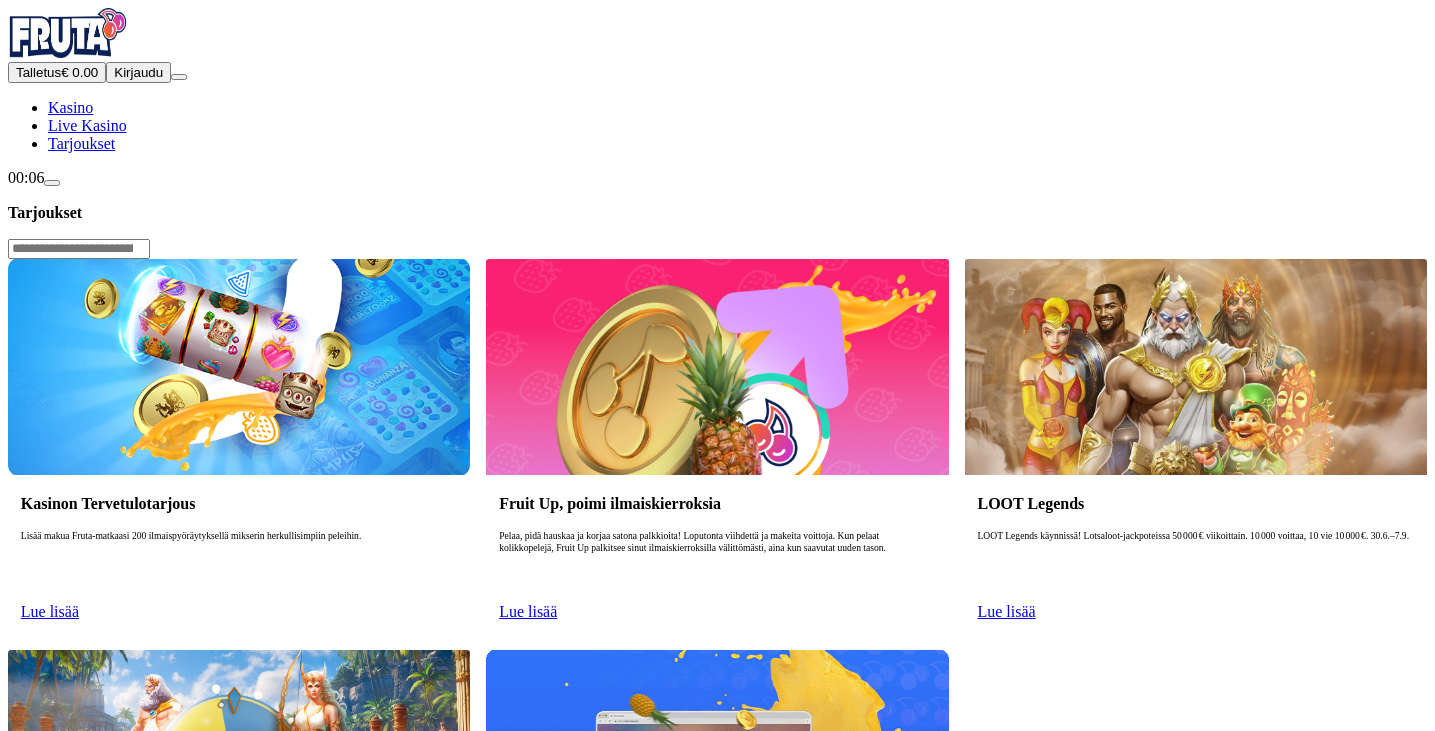 click on "Lue lisää" at bounding box center [50, 611] 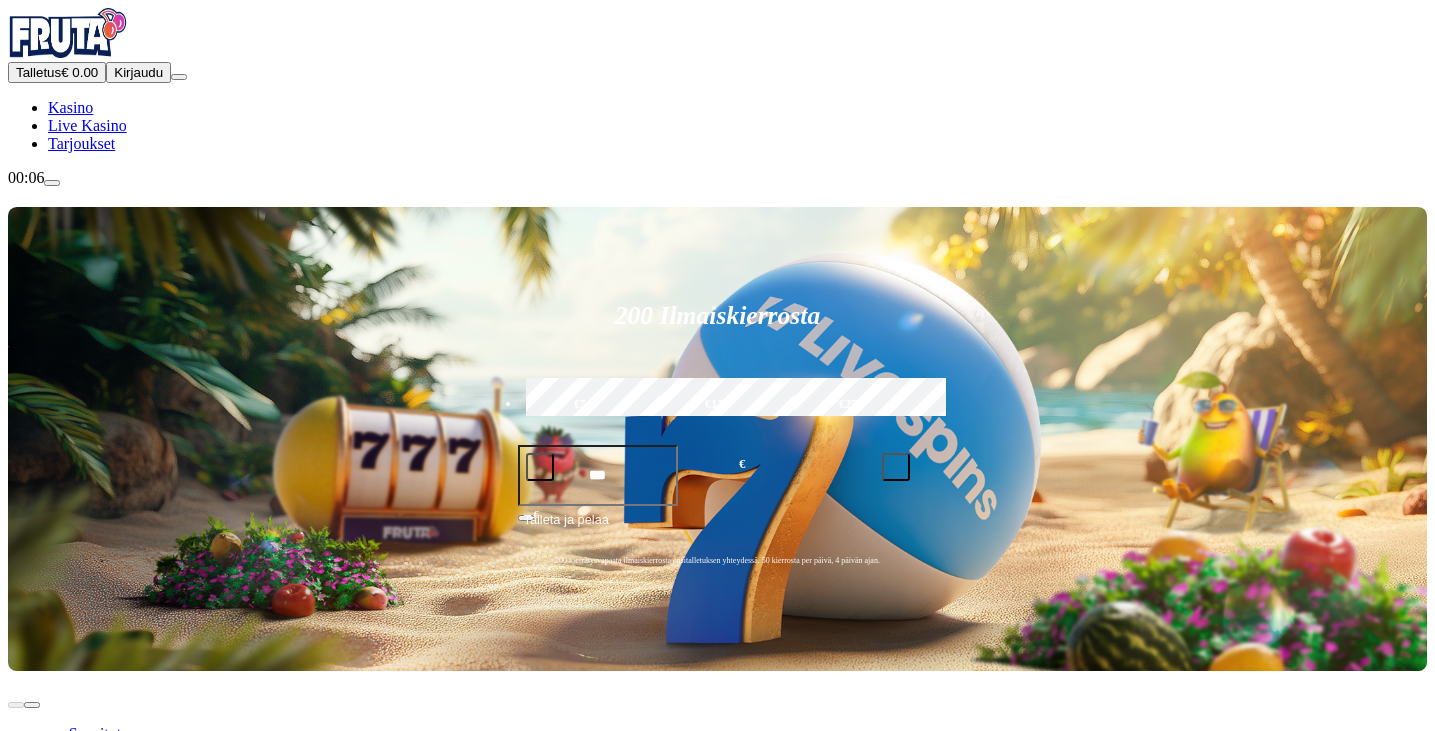 click on "Tarjoukset" at bounding box center [81, 143] 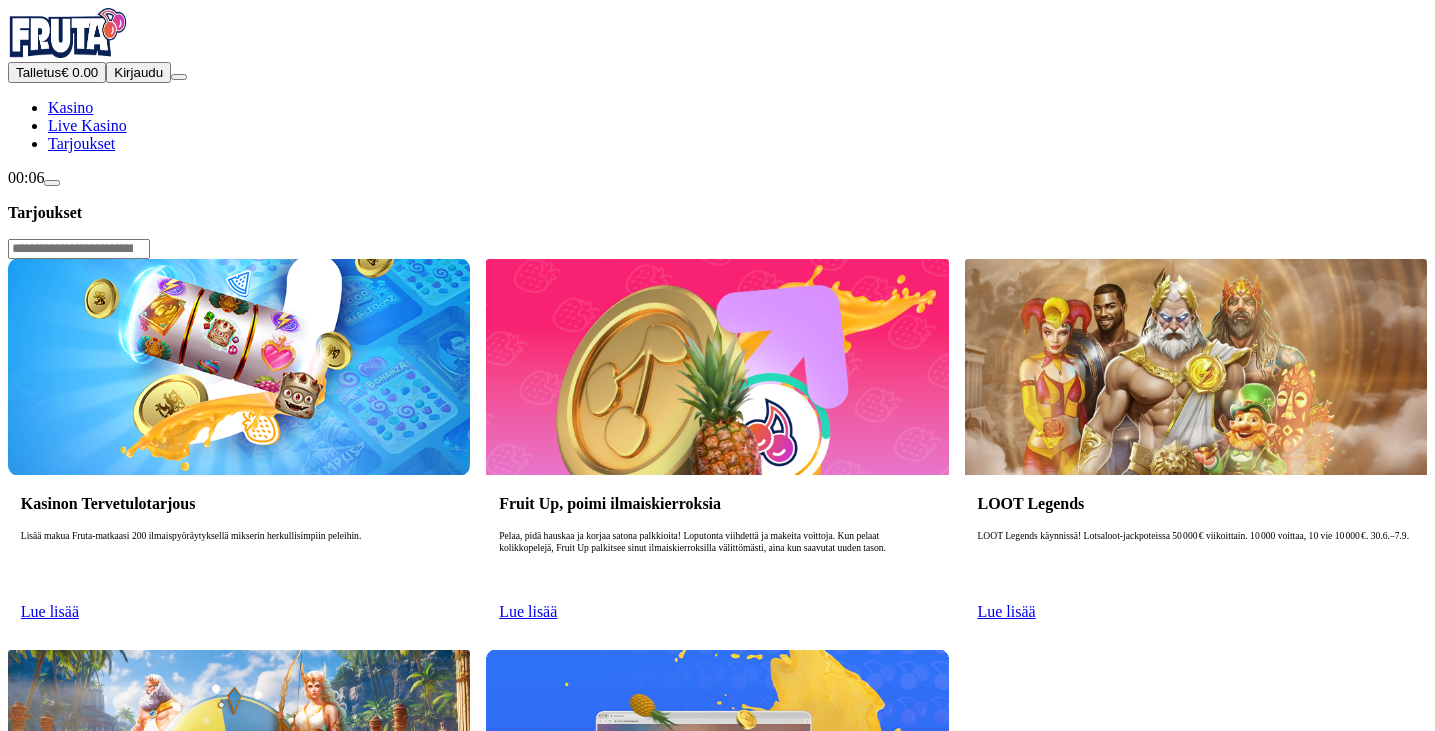 click on "Lue lisää" at bounding box center (50, 611) 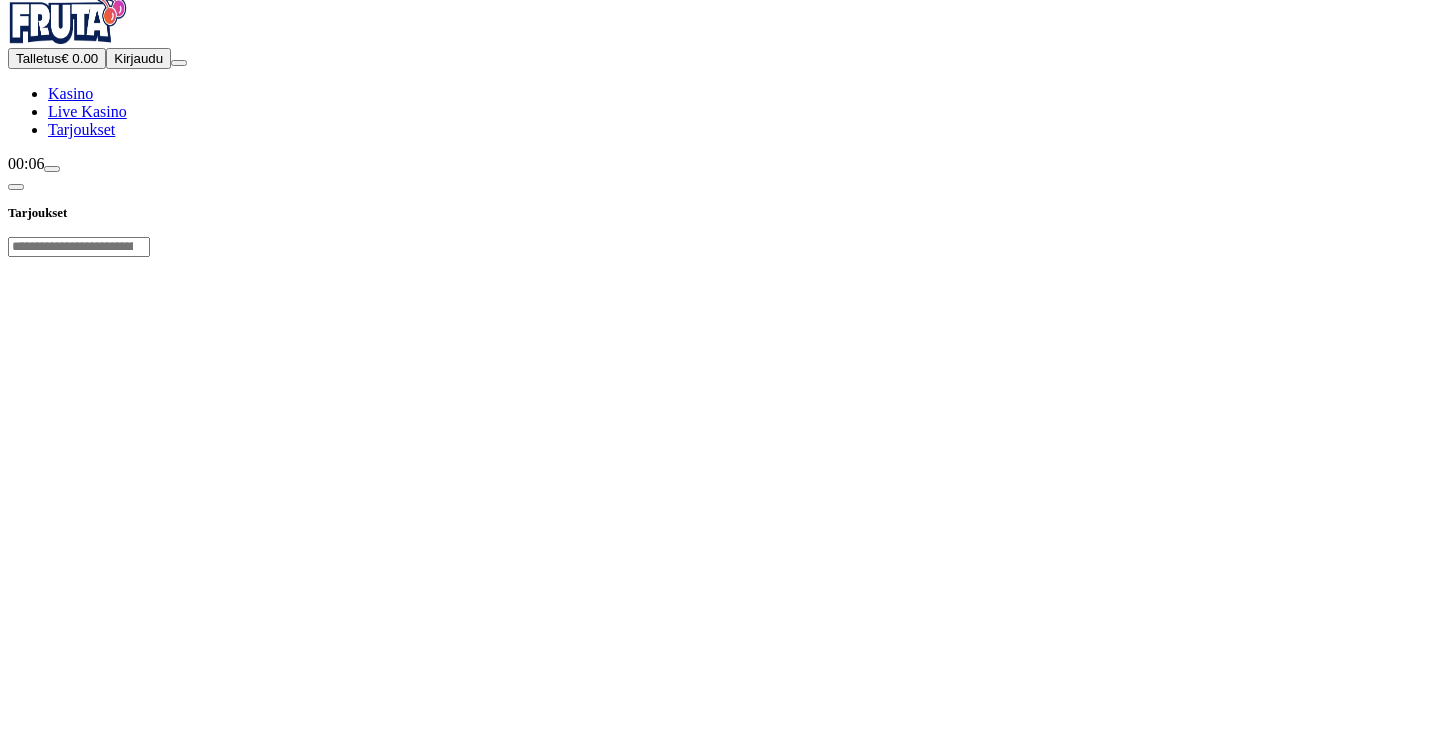 scroll, scrollTop: 0, scrollLeft: 0, axis: both 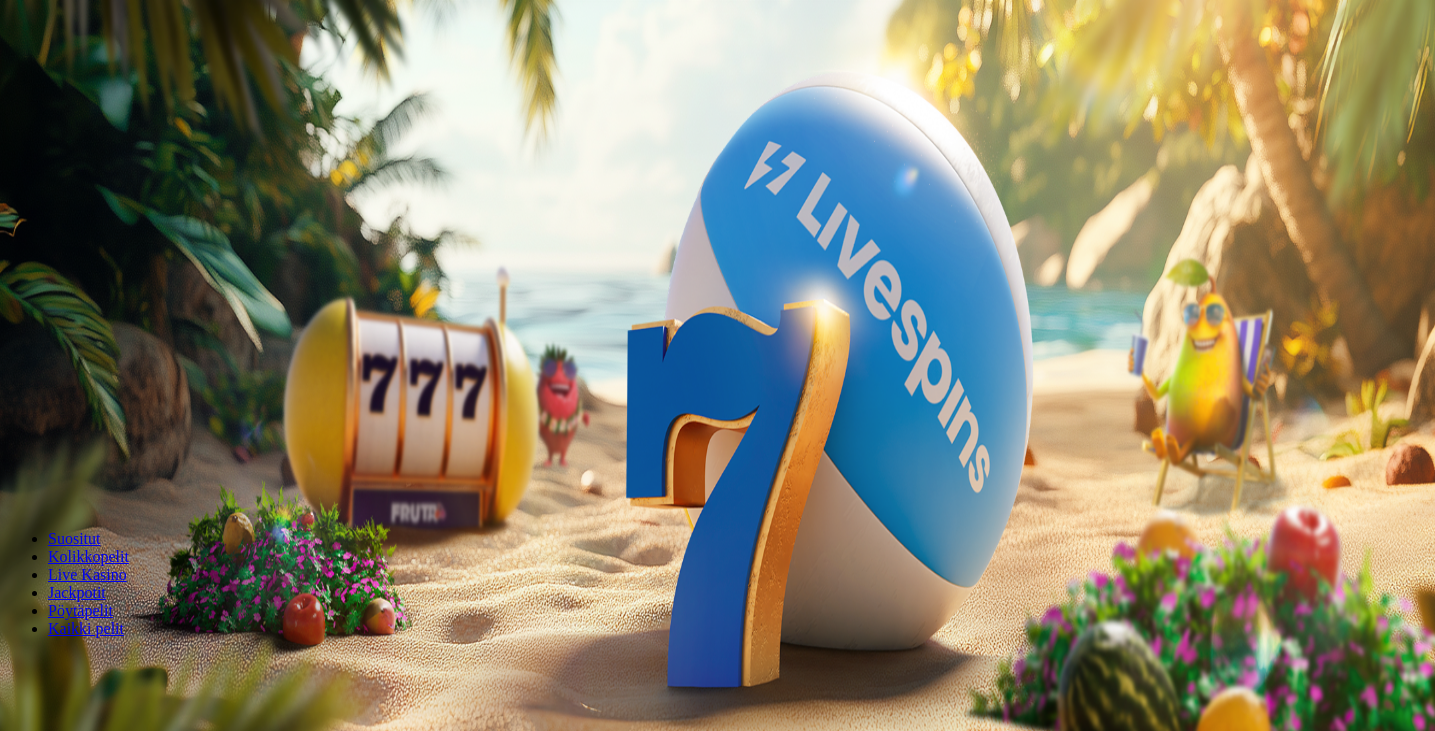 click on "Kirjaudu" at bounding box center (138, 72) 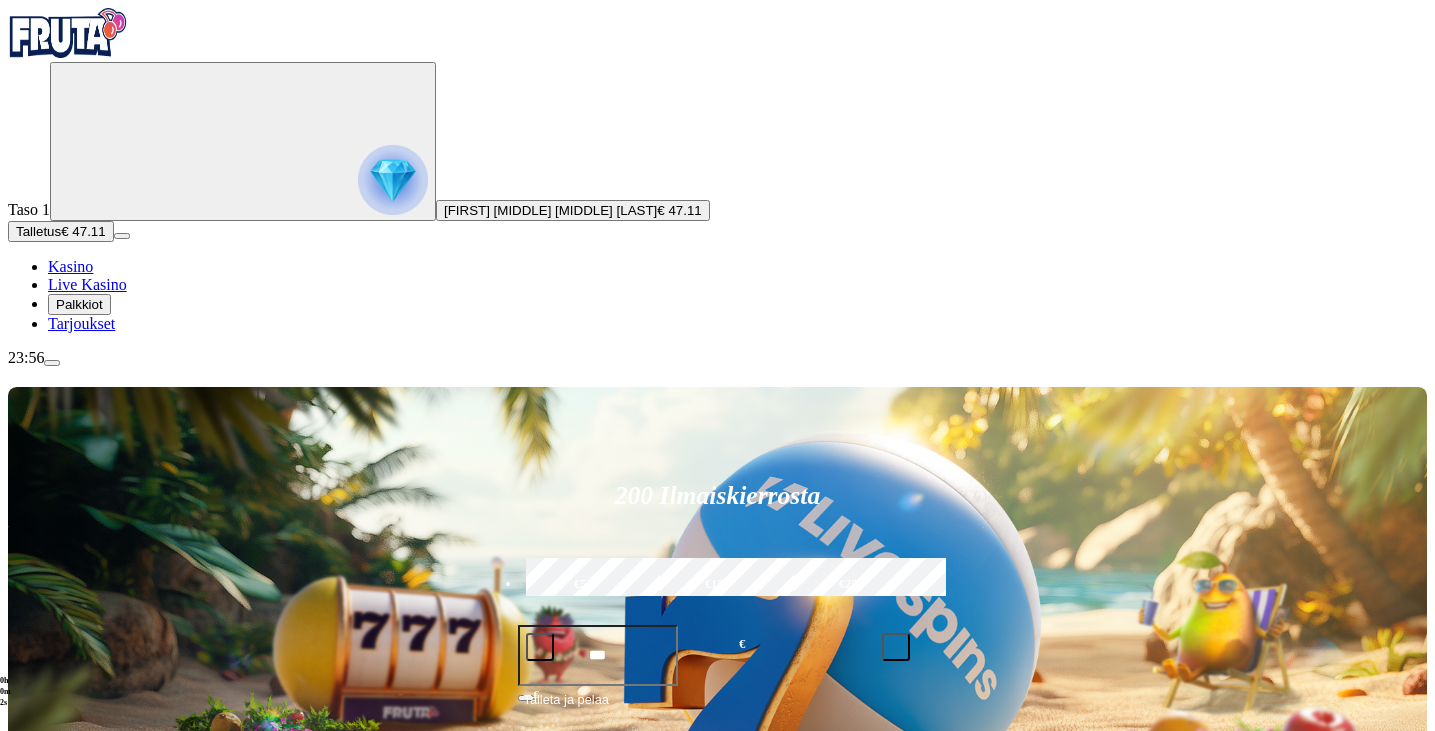 click on "Palkkiot" at bounding box center (79, 304) 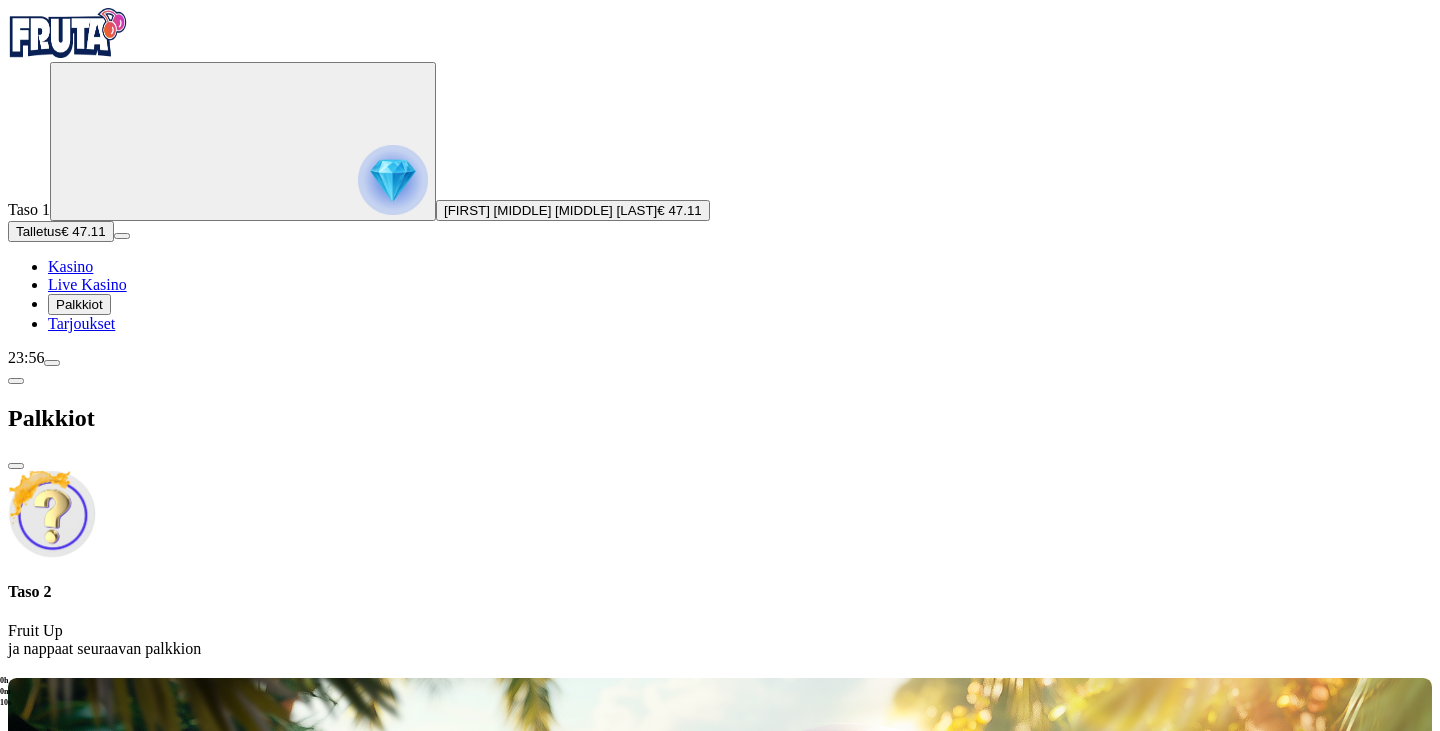 click at bounding box center [720, 674] 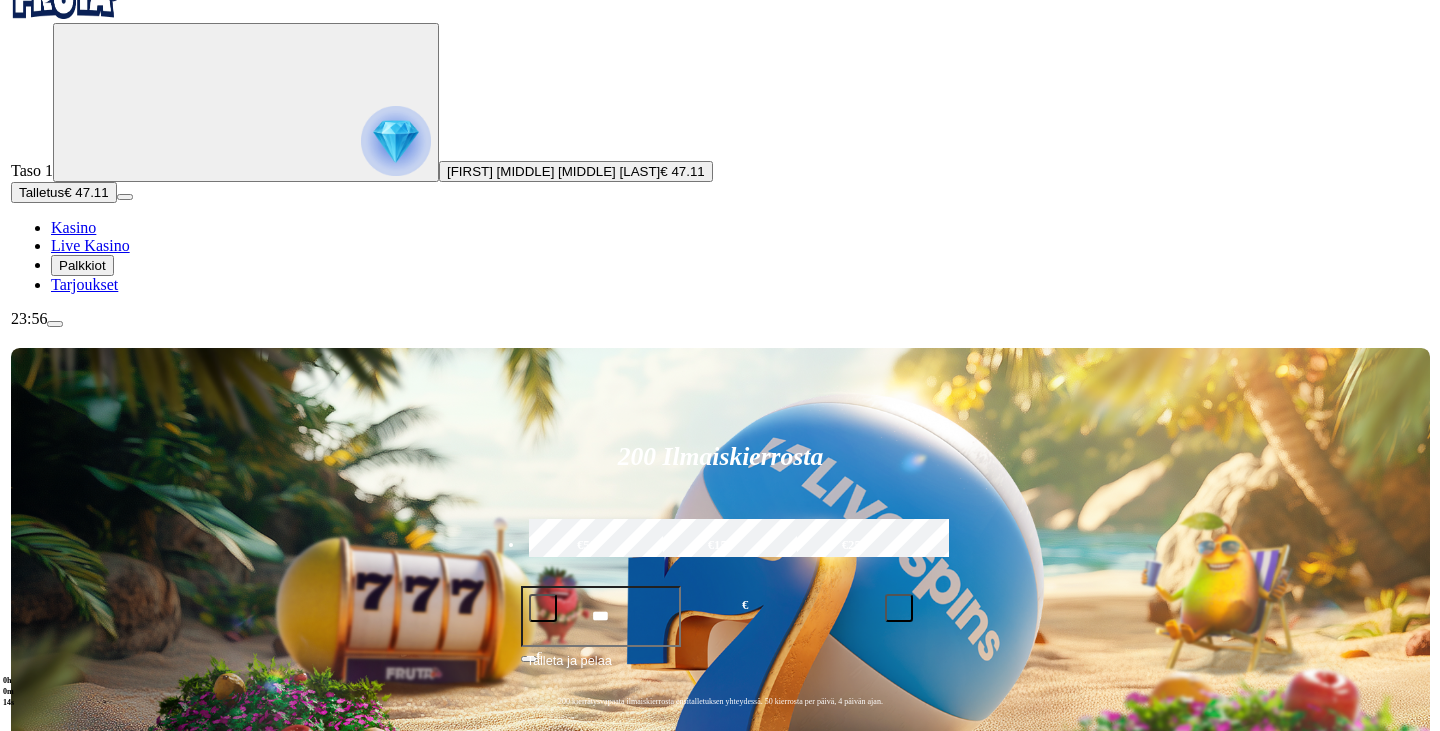scroll, scrollTop: 0, scrollLeft: 0, axis: both 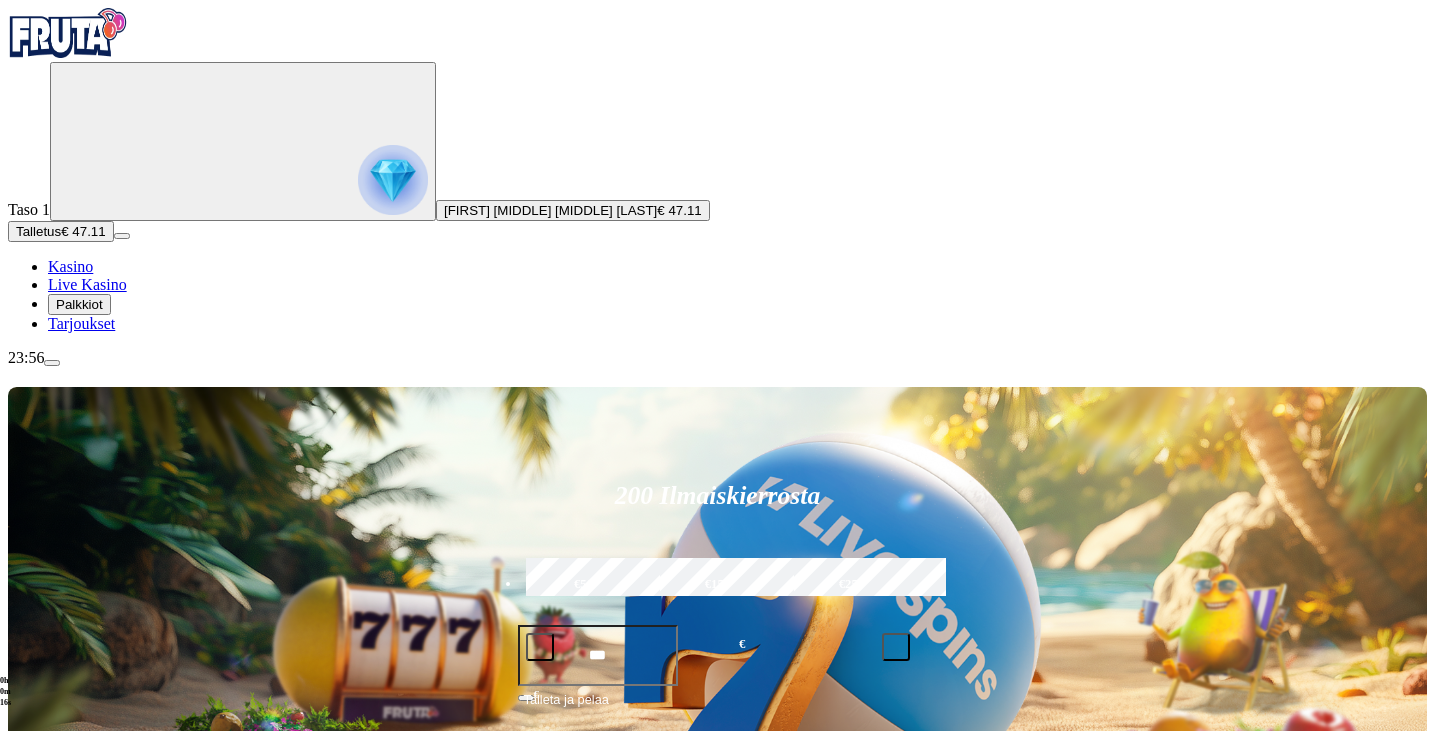 click on "Palkkiot" at bounding box center (79, 304) 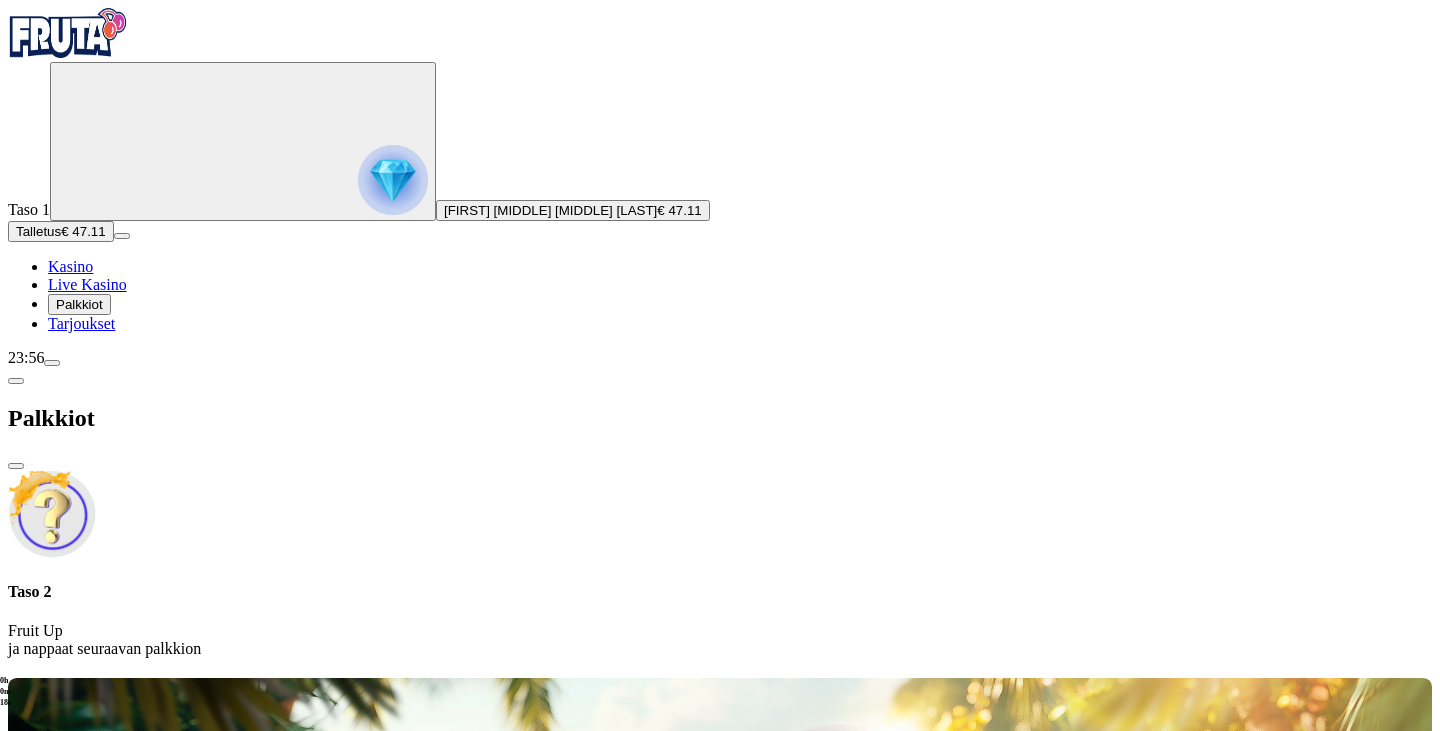click on "Taso 2 Fruit Up   ja nappaat seuraavan palkkion" at bounding box center [720, 564] 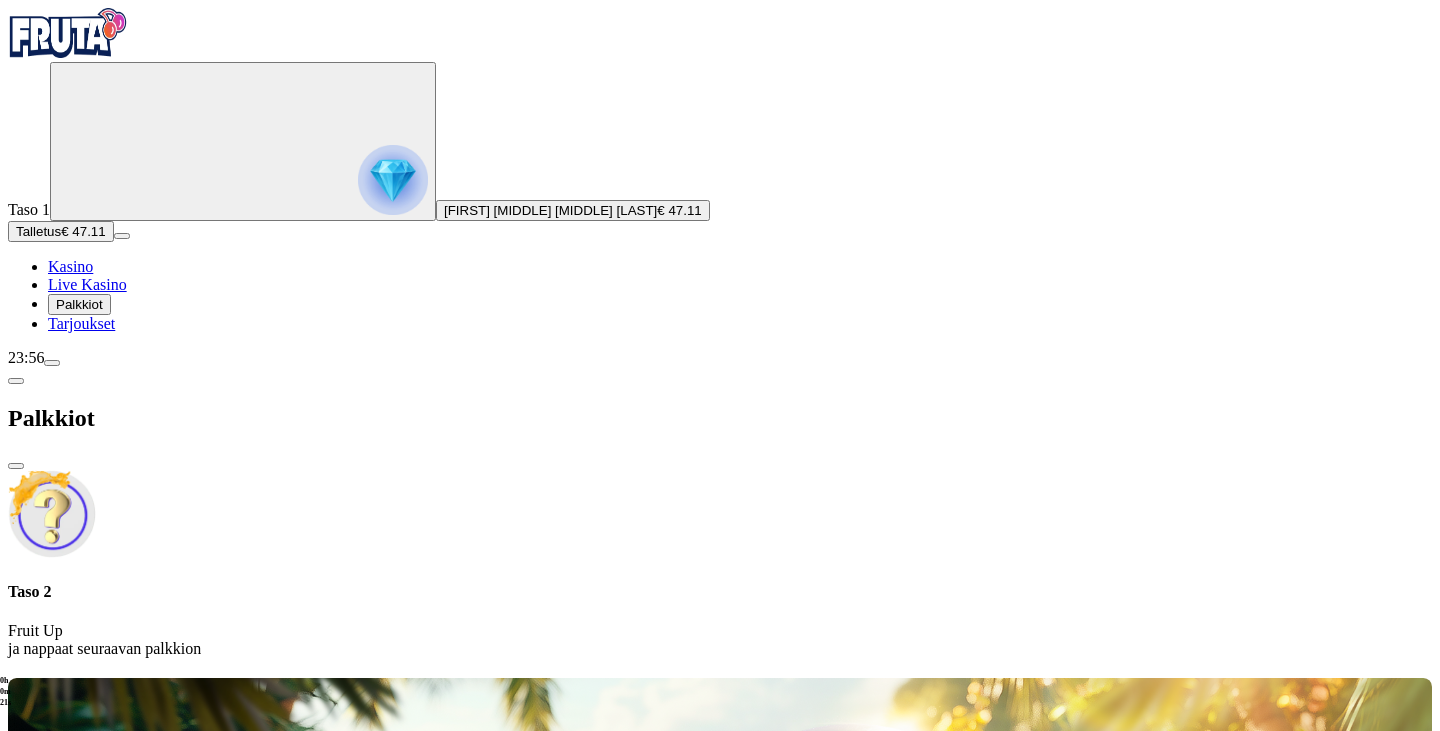 click at bounding box center [720, 674] 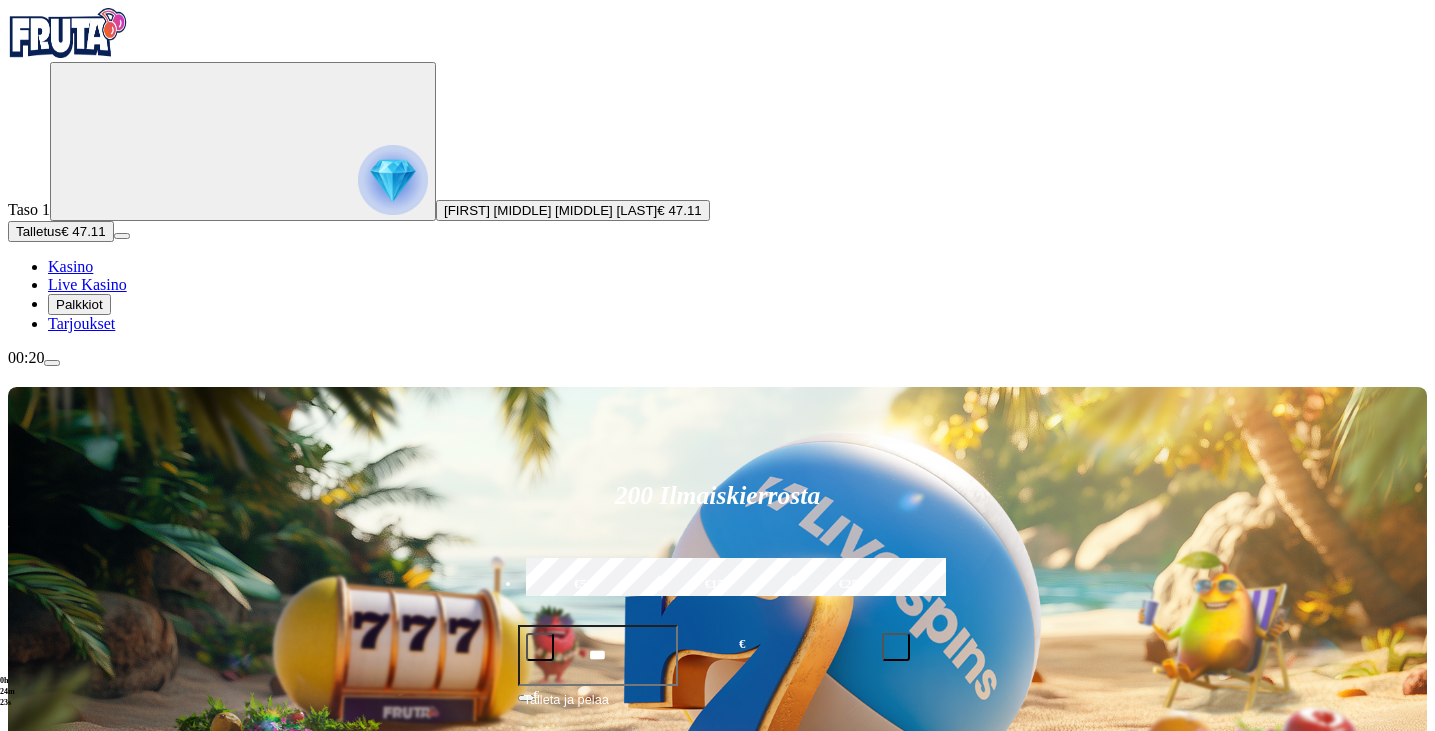 click on "Palkkiot" at bounding box center [79, 304] 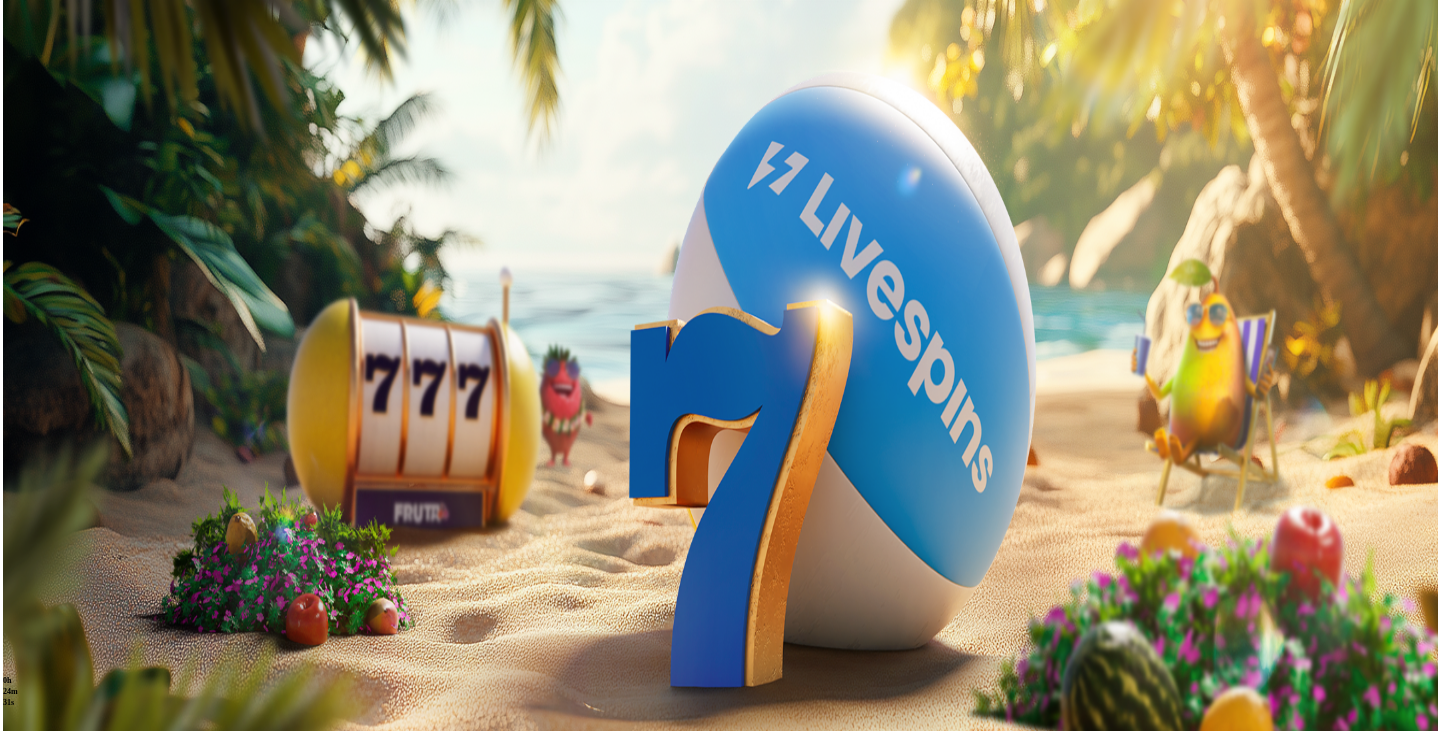 scroll, scrollTop: 0, scrollLeft: 0, axis: both 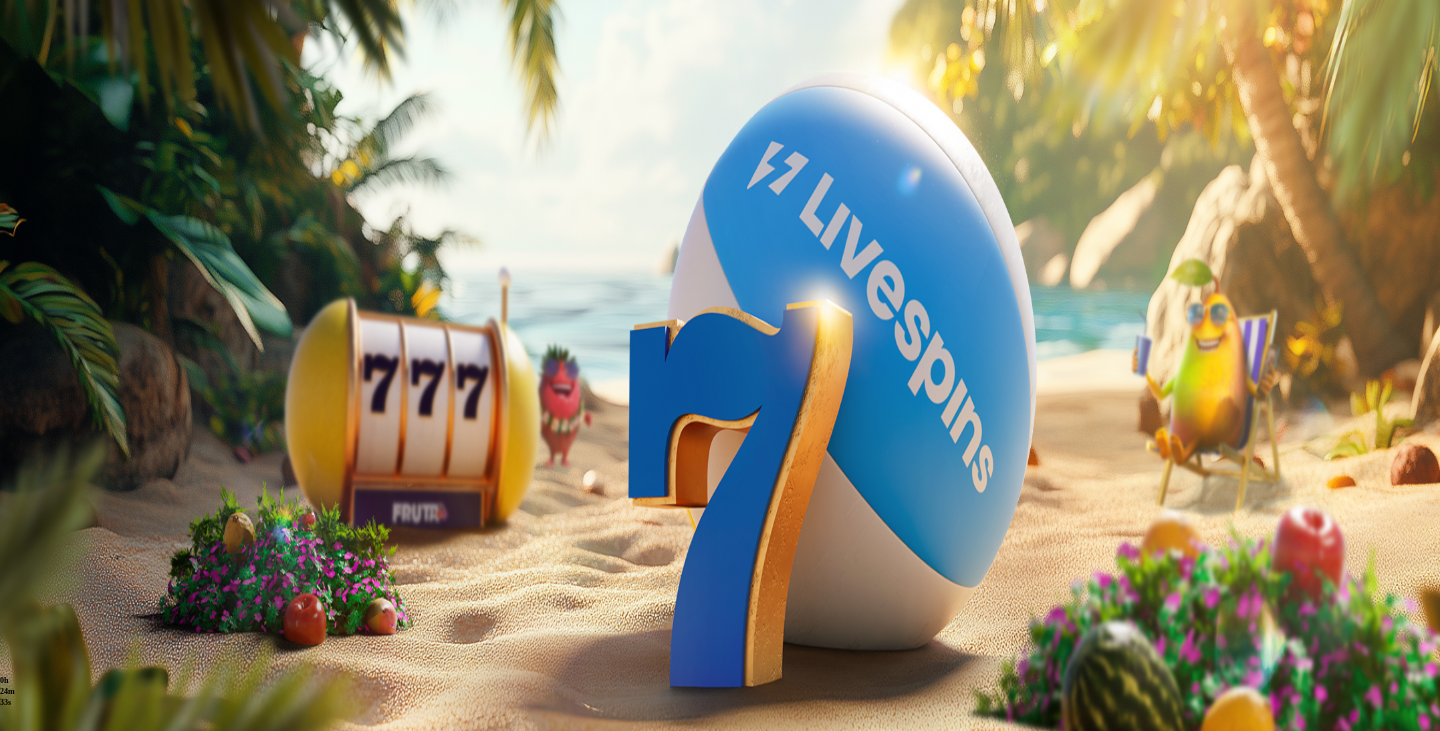 click on "Palkkiot" at bounding box center [79, 304] 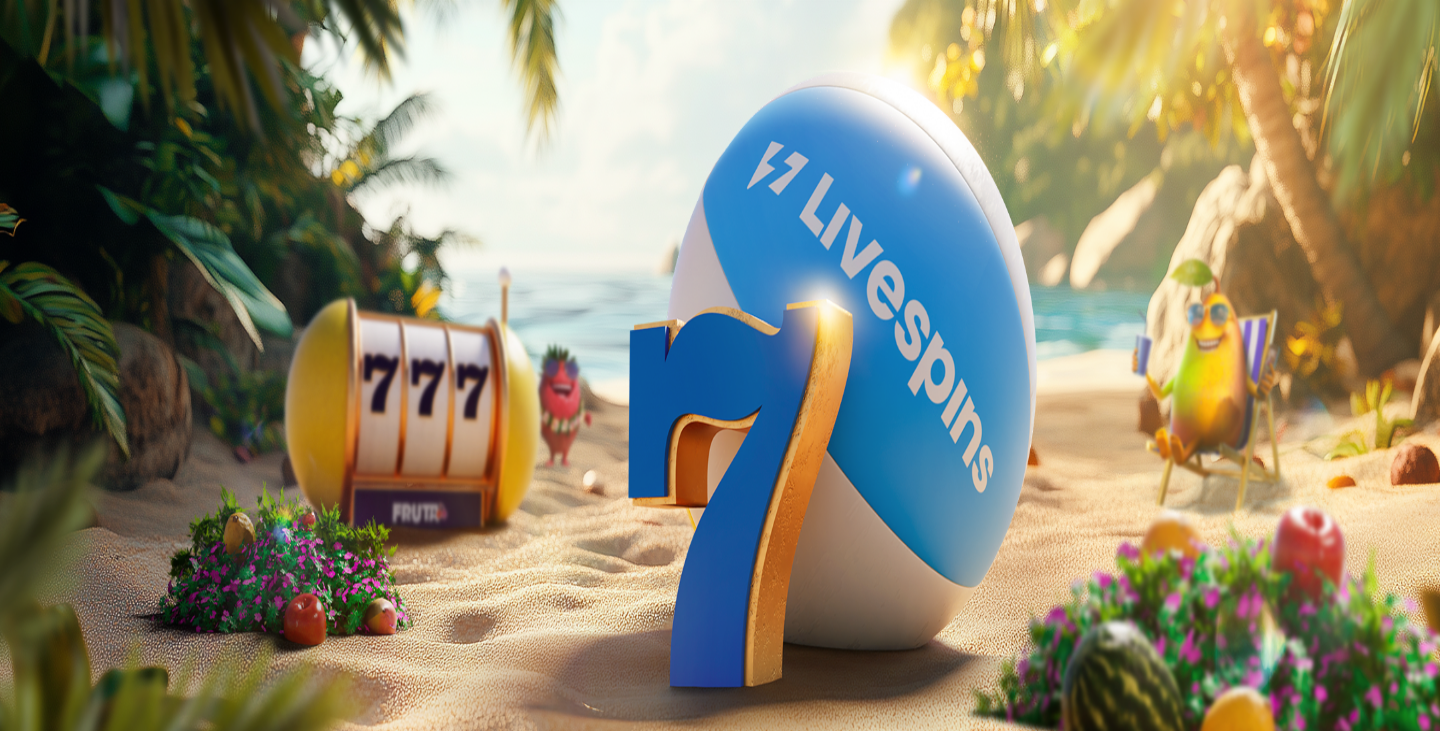 scroll, scrollTop: 0, scrollLeft: 0, axis: both 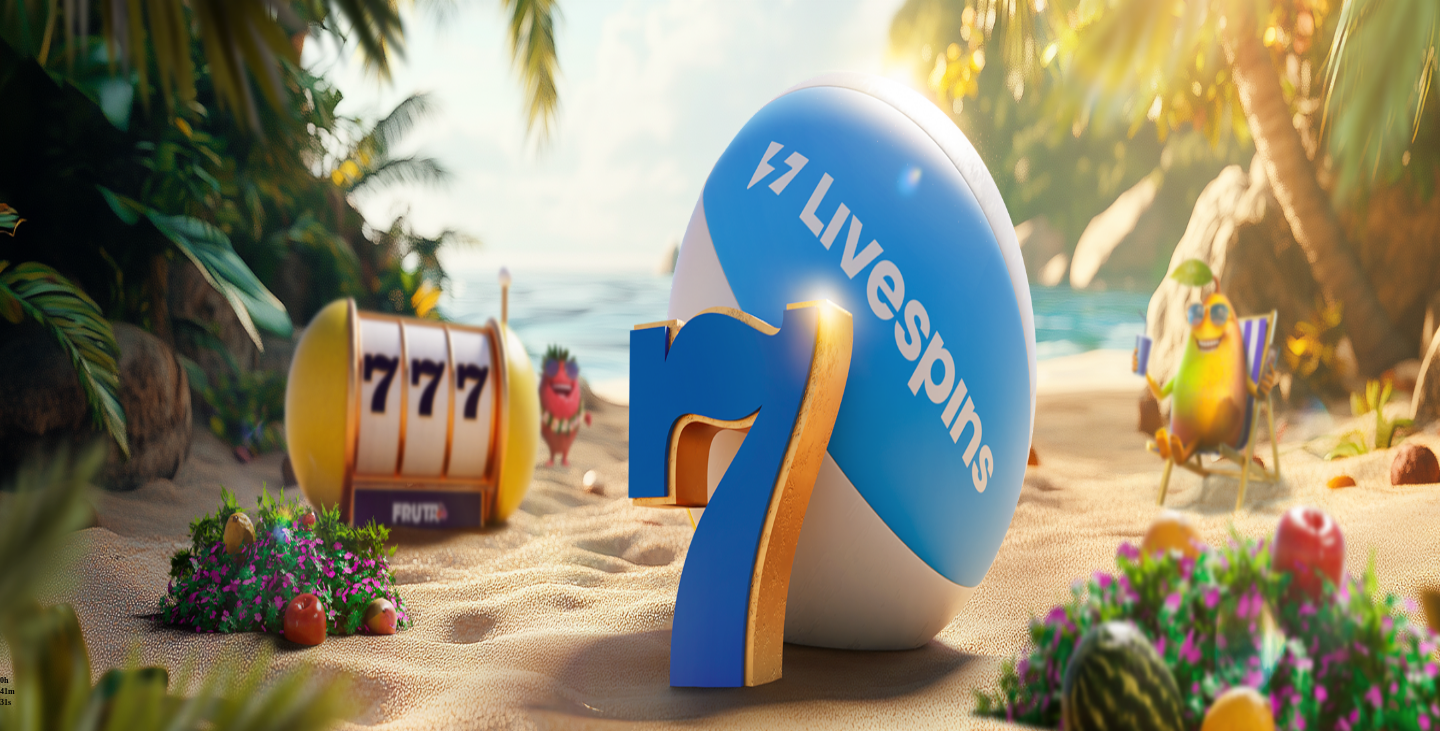 click on "Palkkiot" at bounding box center (79, 304) 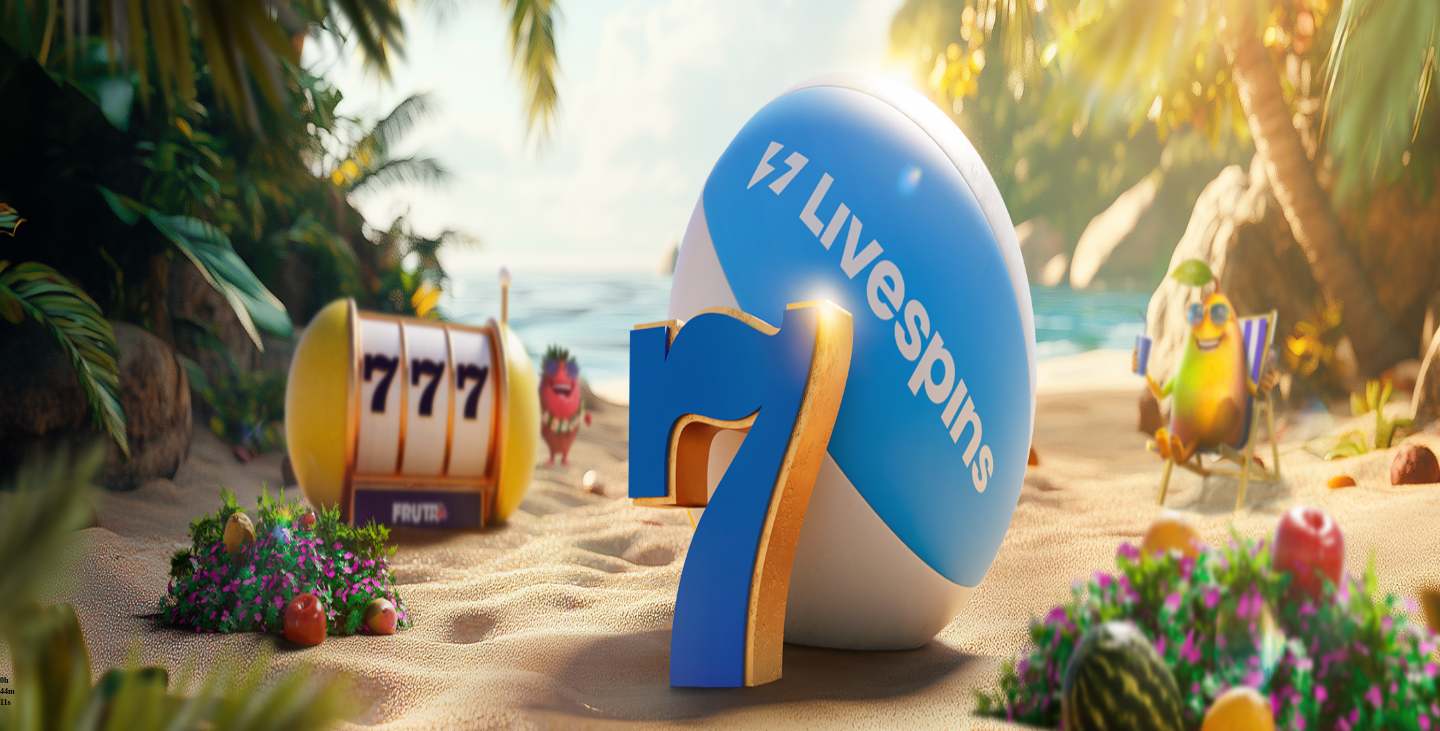 click on "Palkkiot" at bounding box center (79, 304) 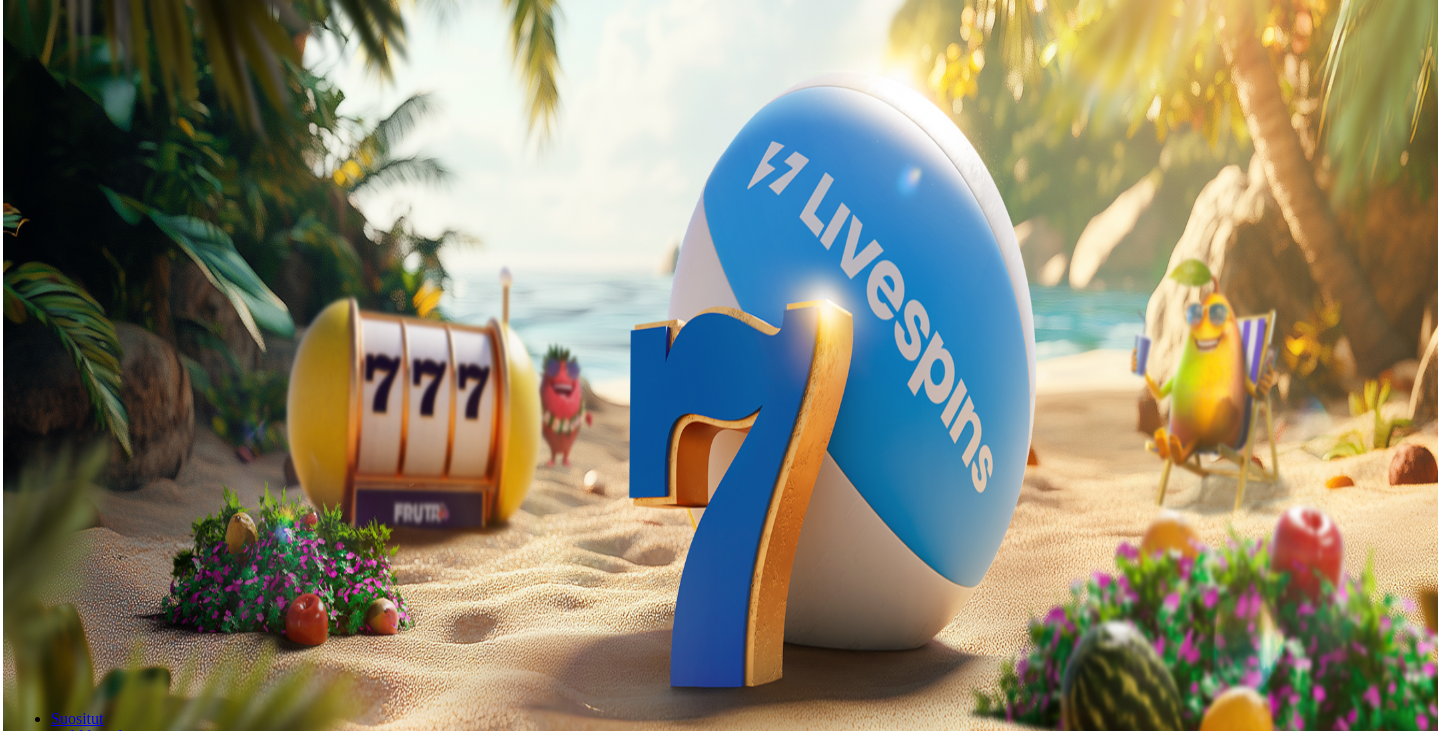 scroll, scrollTop: 0, scrollLeft: 0, axis: both 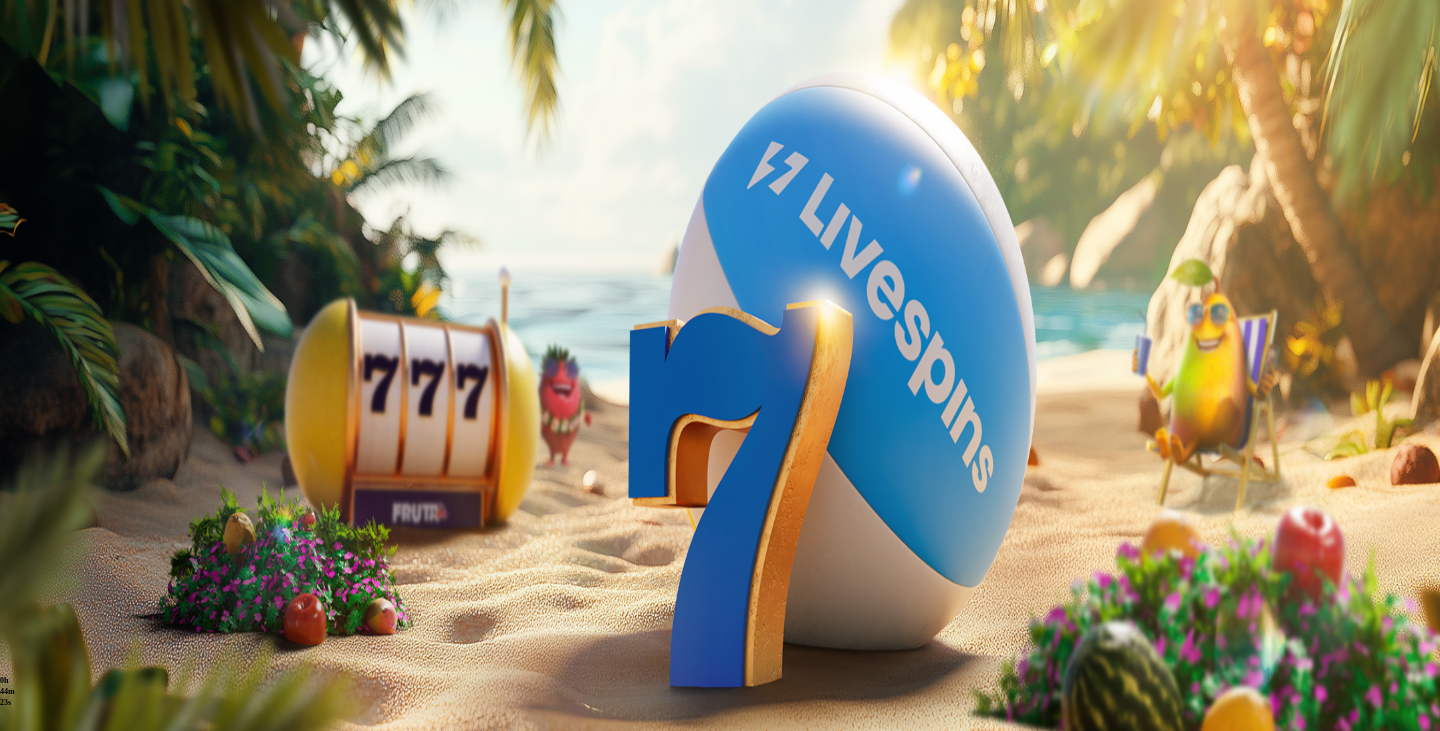 click at bounding box center (52, 363) 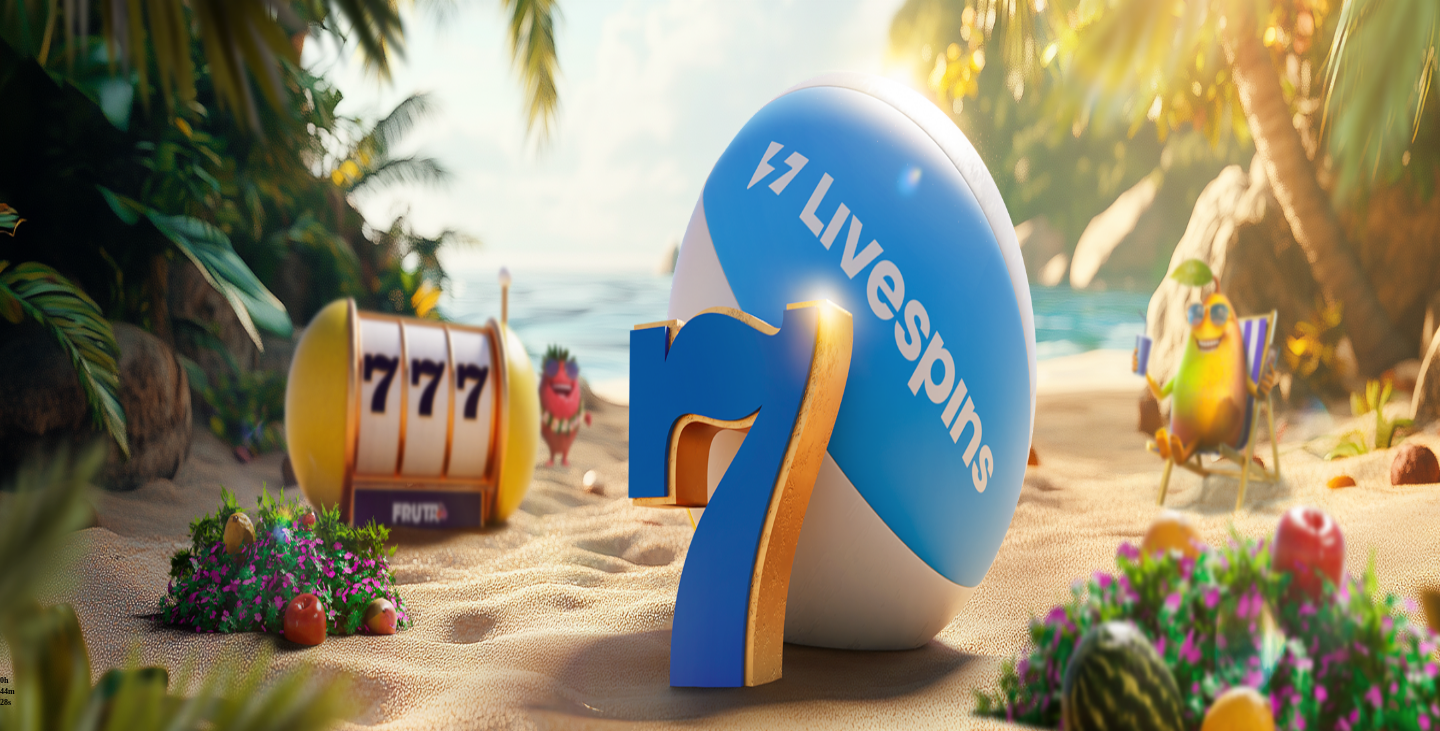 click on "Kysy apua" at bounding box center (87, 817) 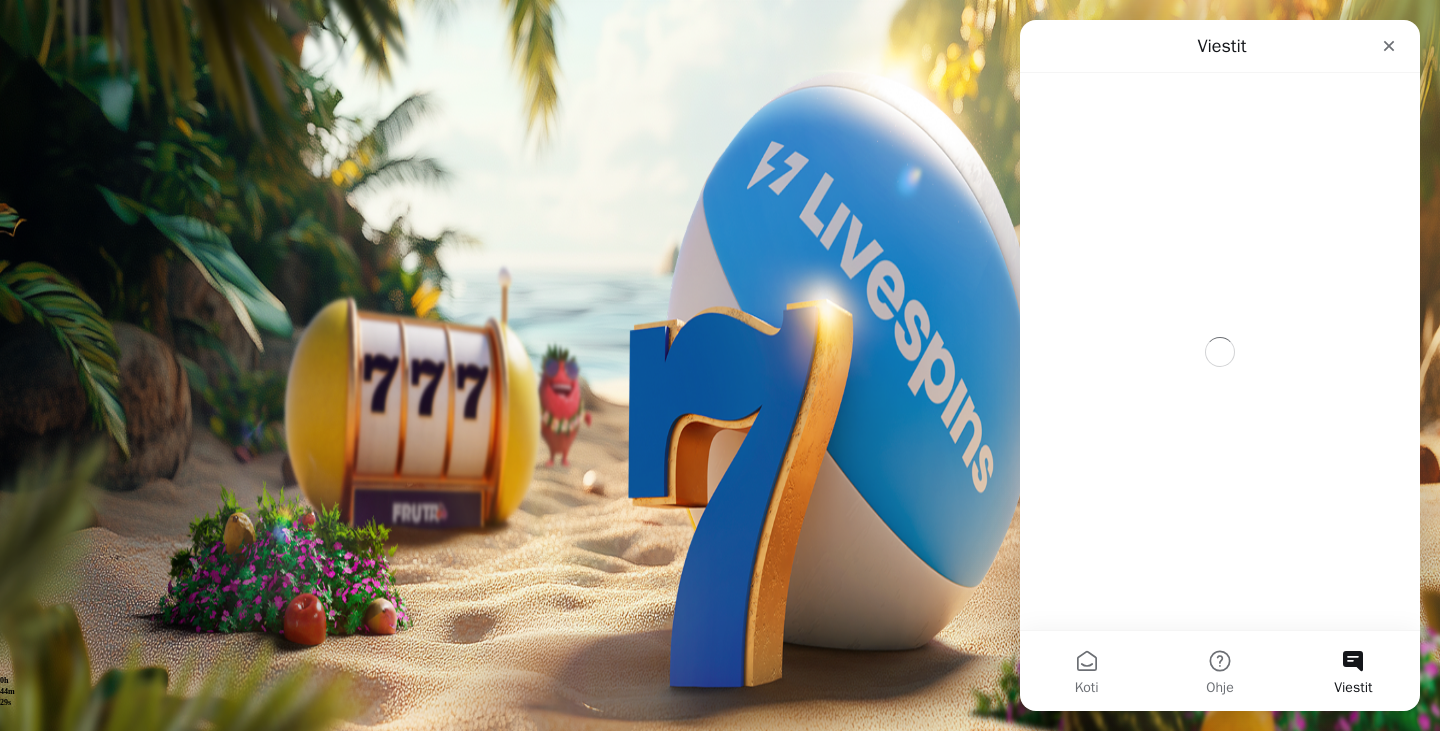 scroll, scrollTop: 0, scrollLeft: 0, axis: both 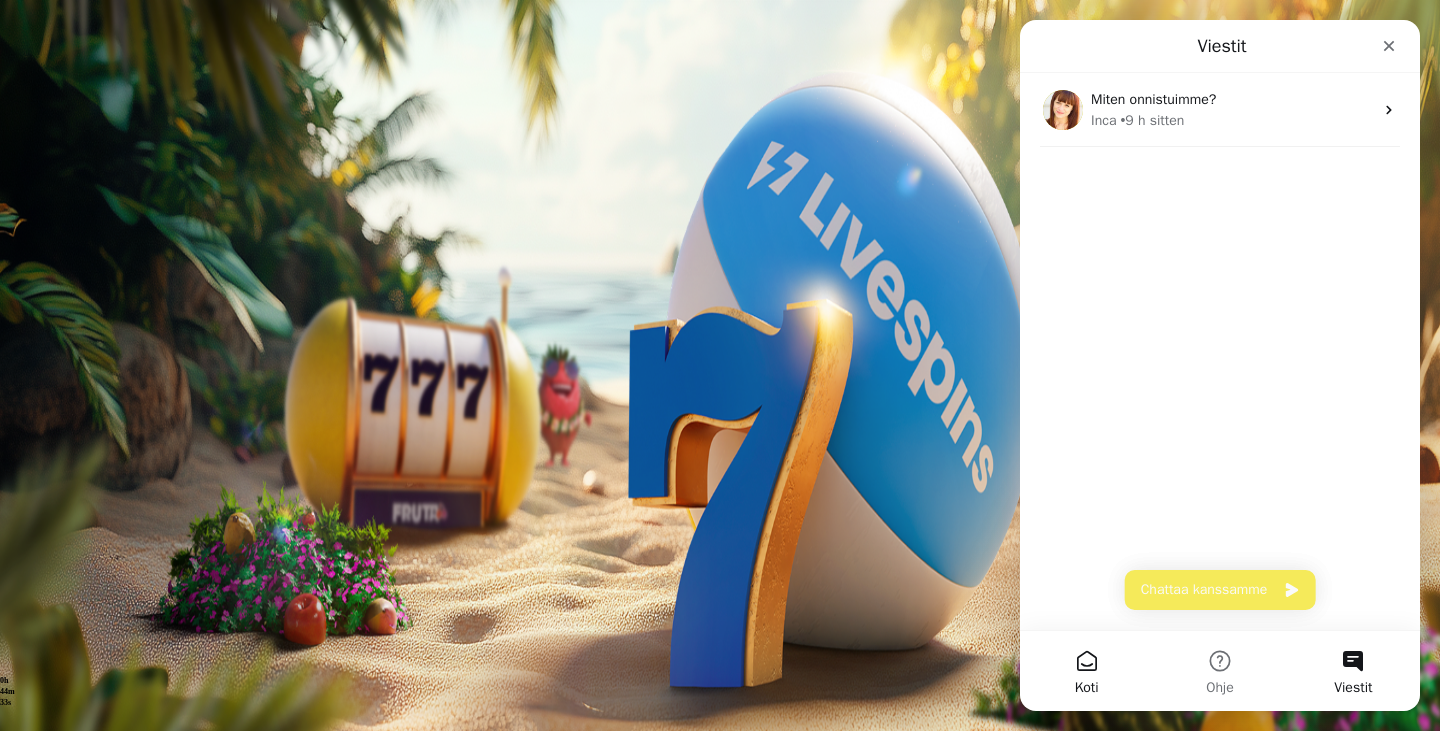 click on "Koti" at bounding box center [1086, 671] 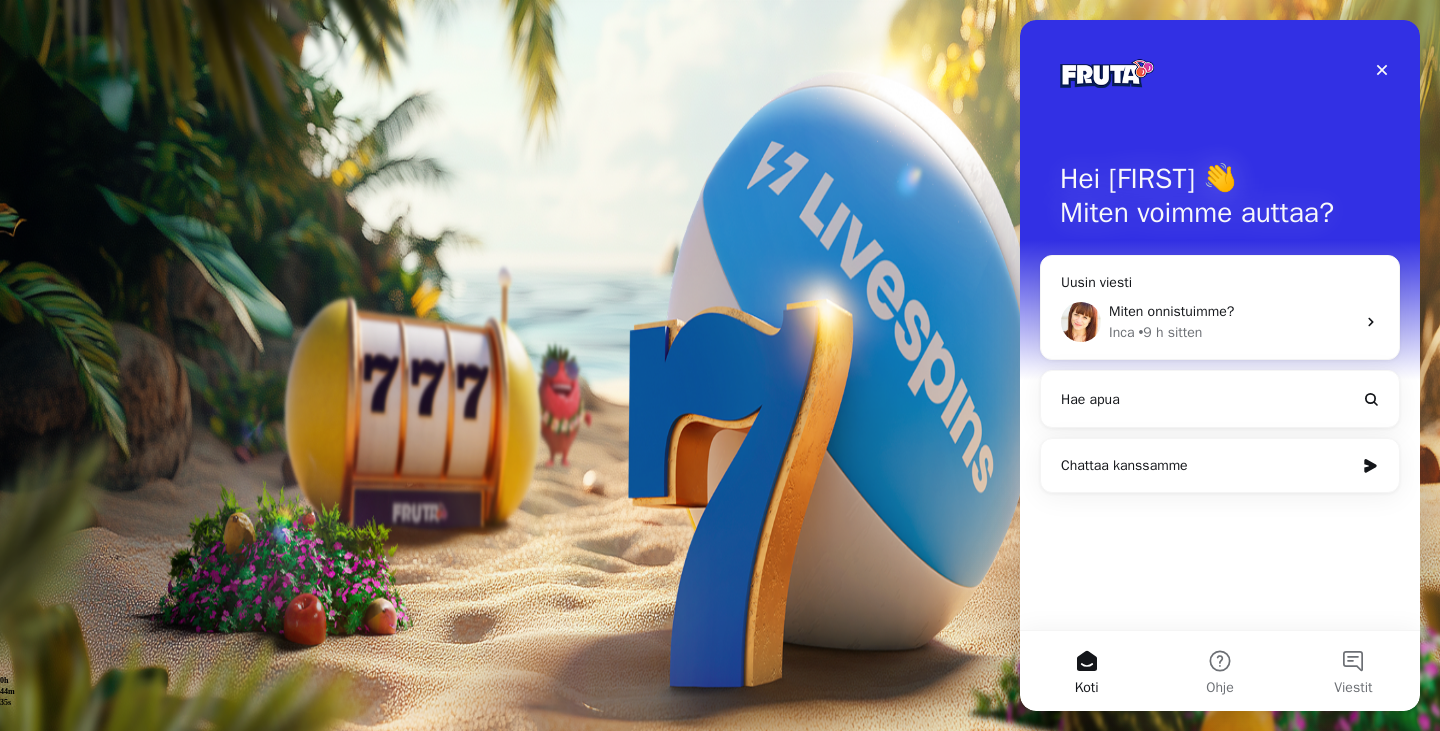 click on "Miten onnistuimme?" at bounding box center [1232, 311] 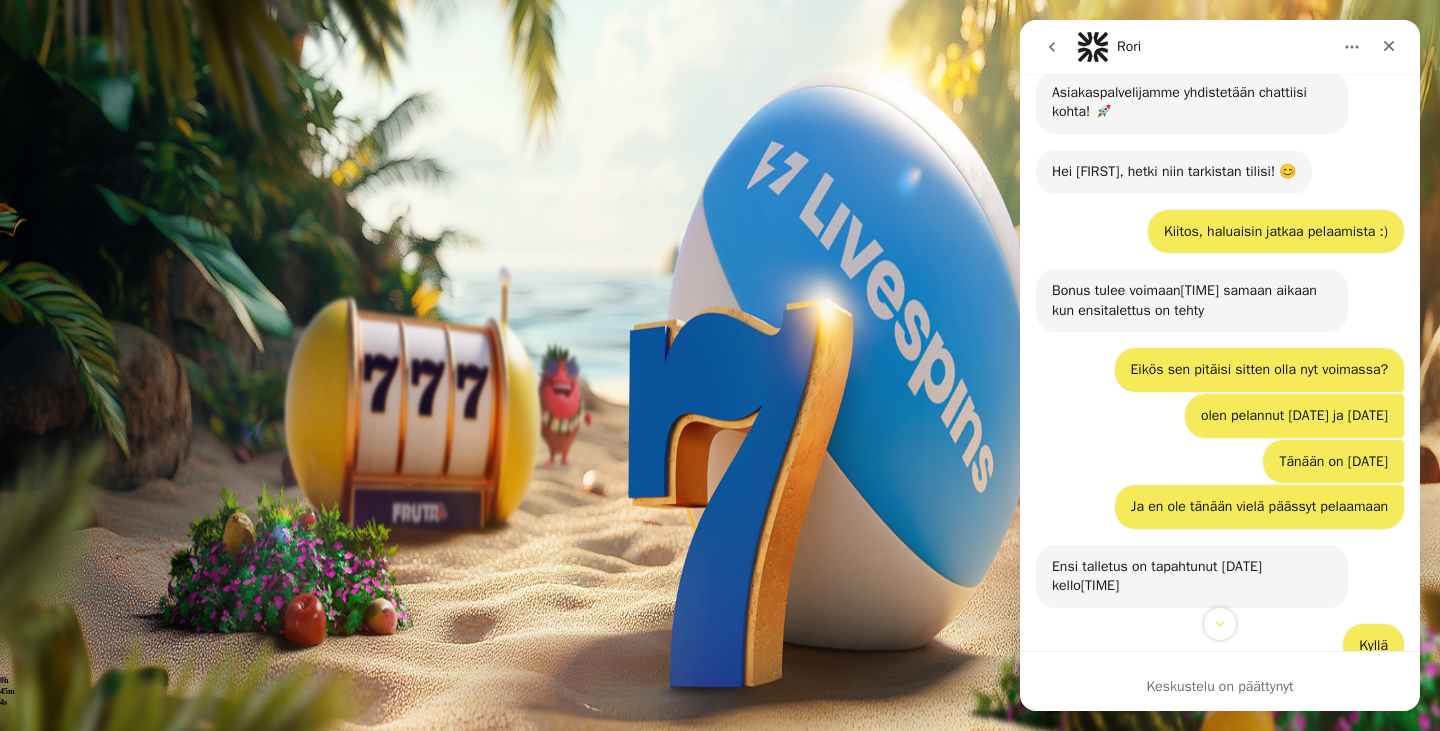 scroll, scrollTop: 1099, scrollLeft: 0, axis: vertical 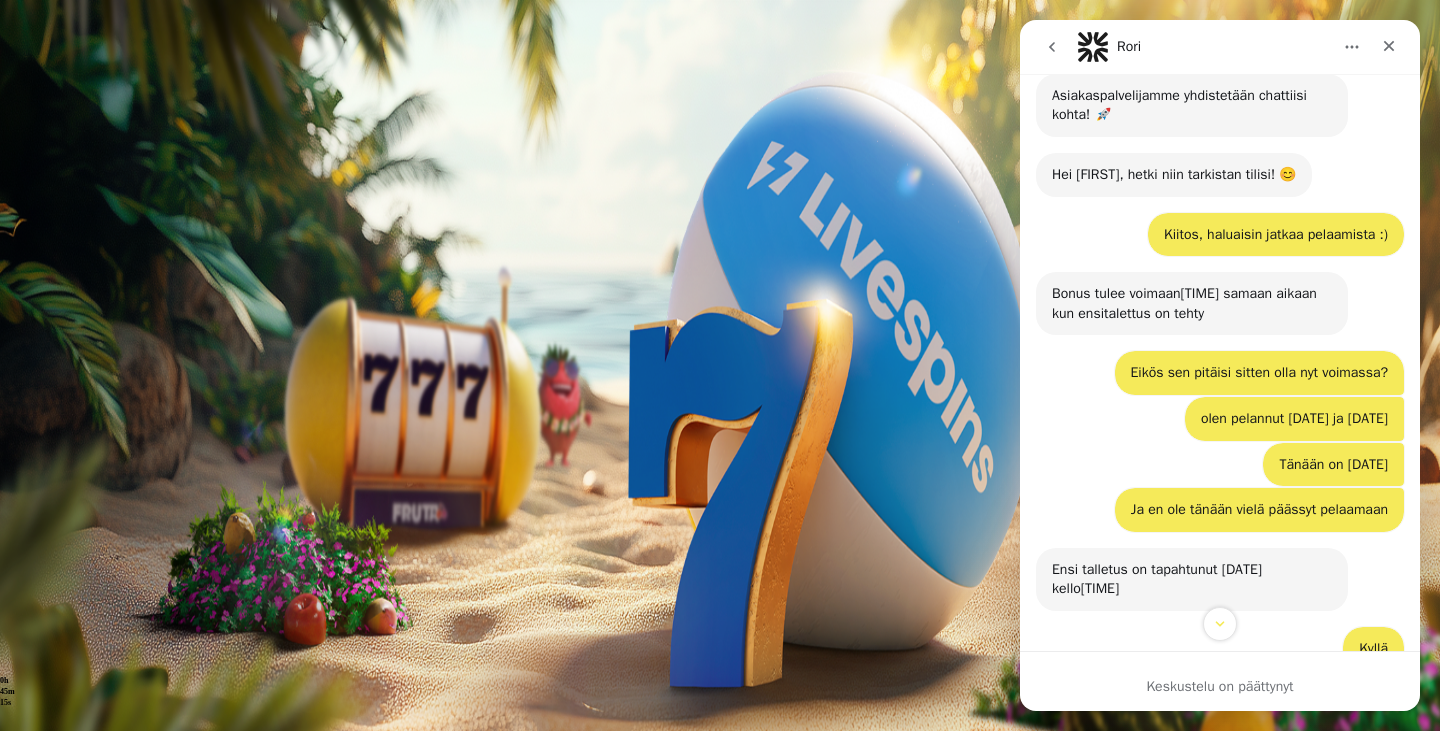click on "Palkkiot" at bounding box center [79, 304] 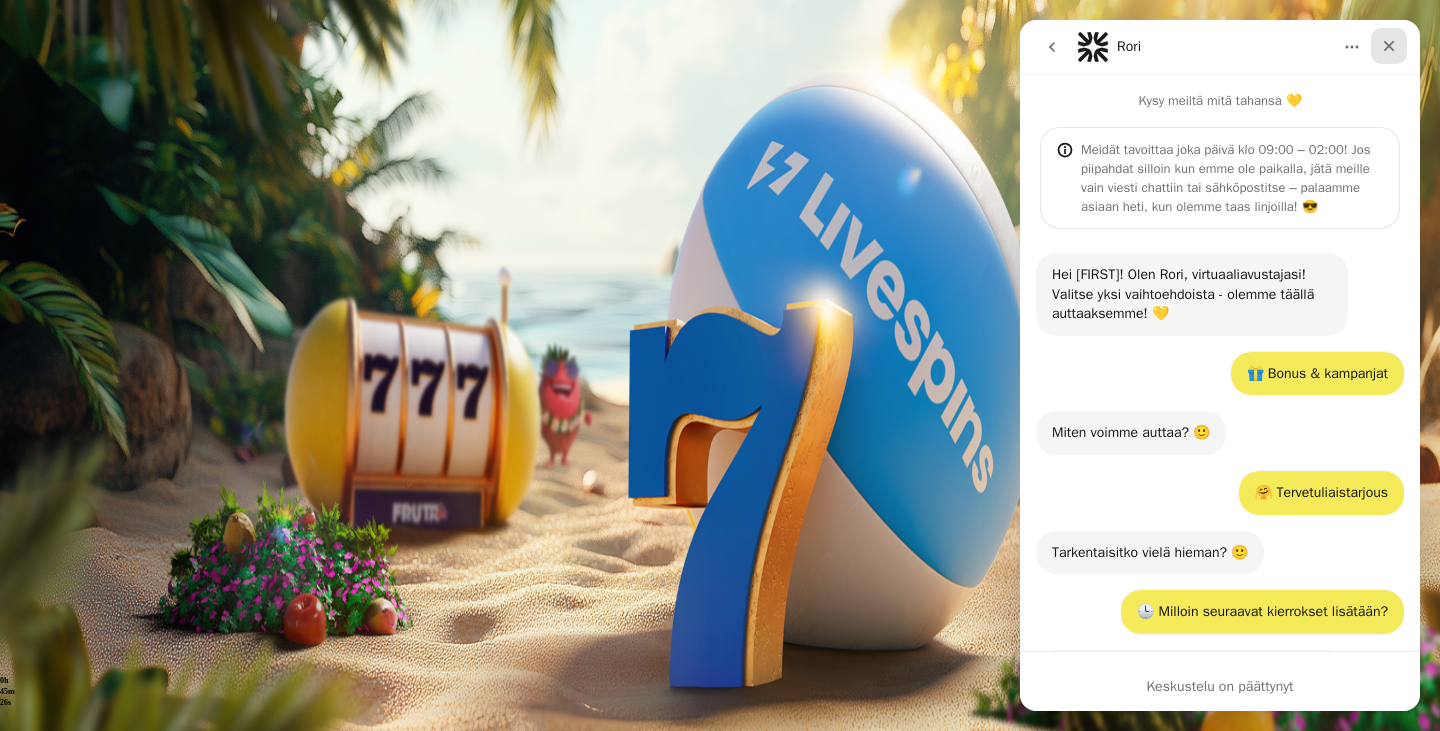 click 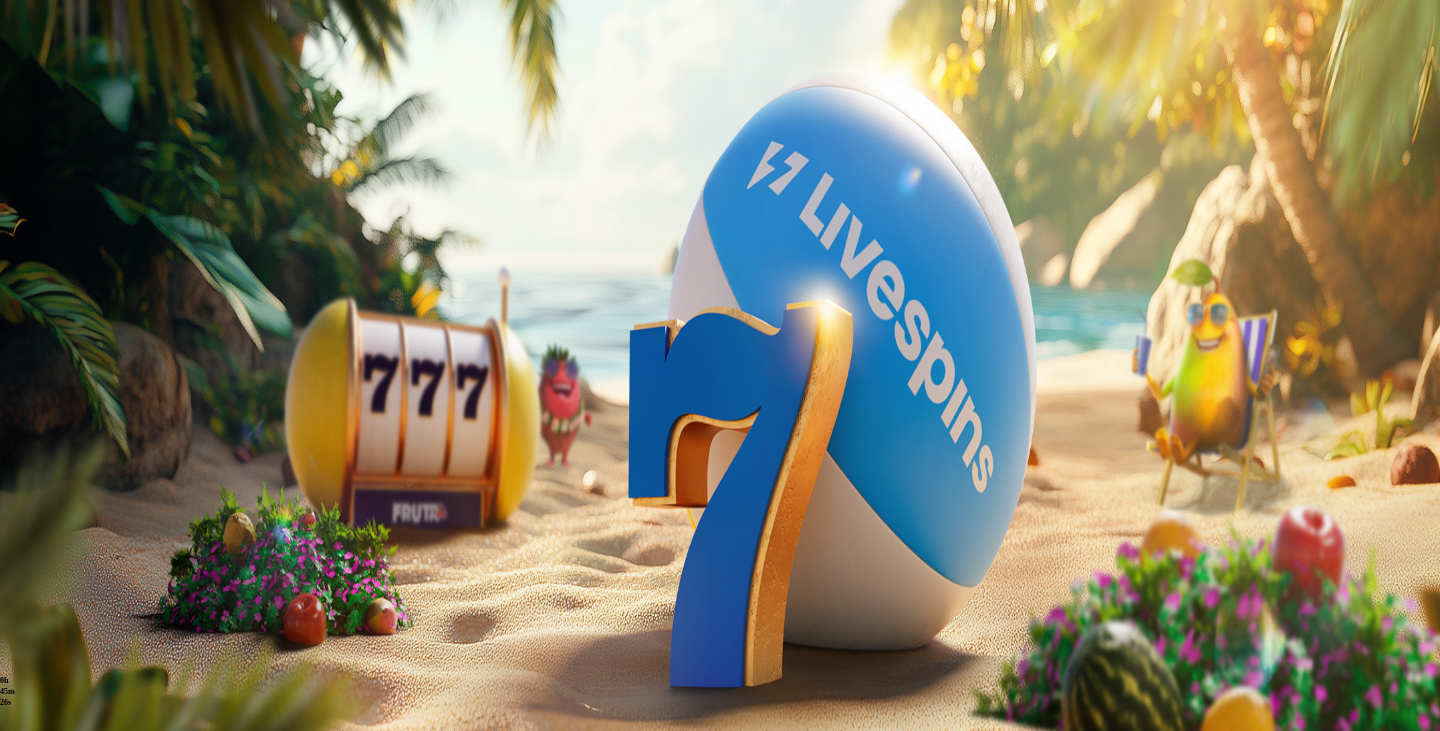 scroll, scrollTop: 0, scrollLeft: 0, axis: both 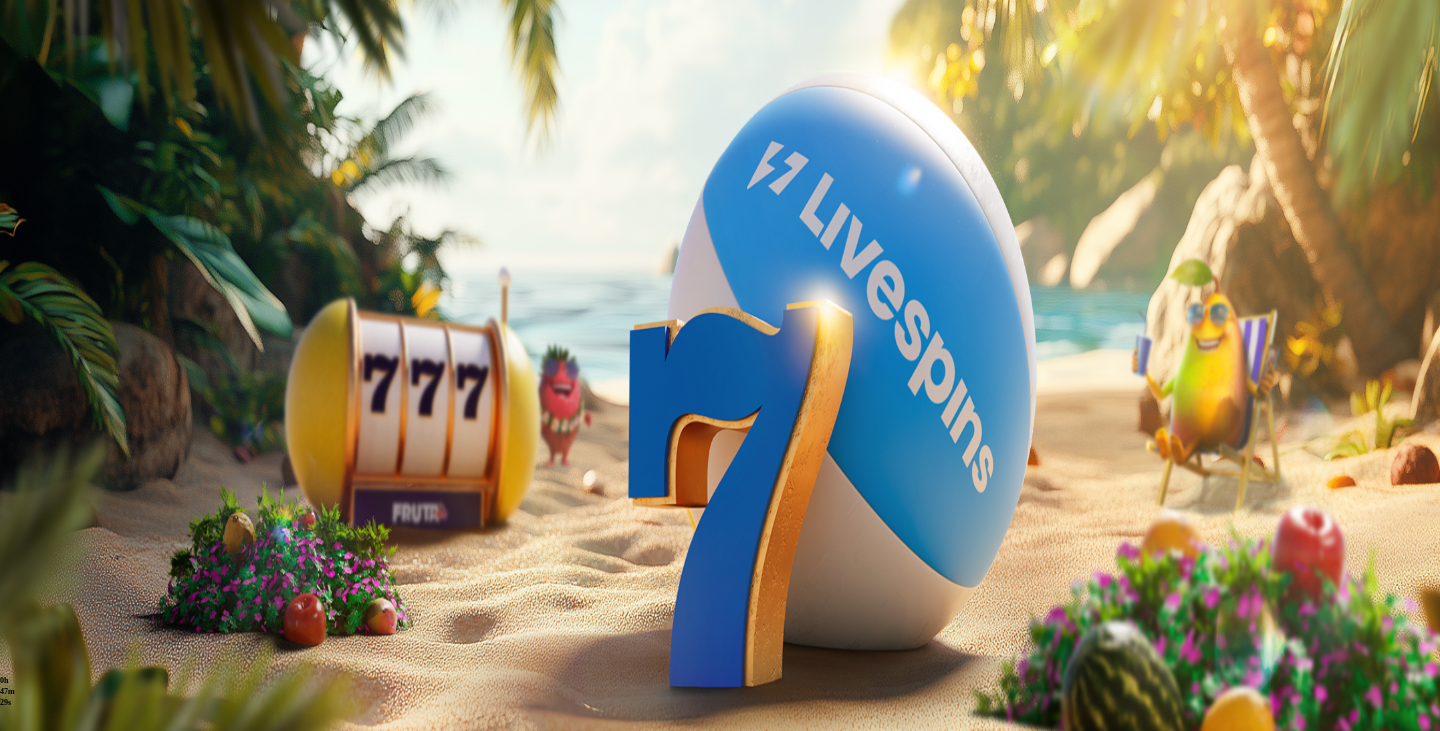 click on "Palkkiot" at bounding box center [79, 304] 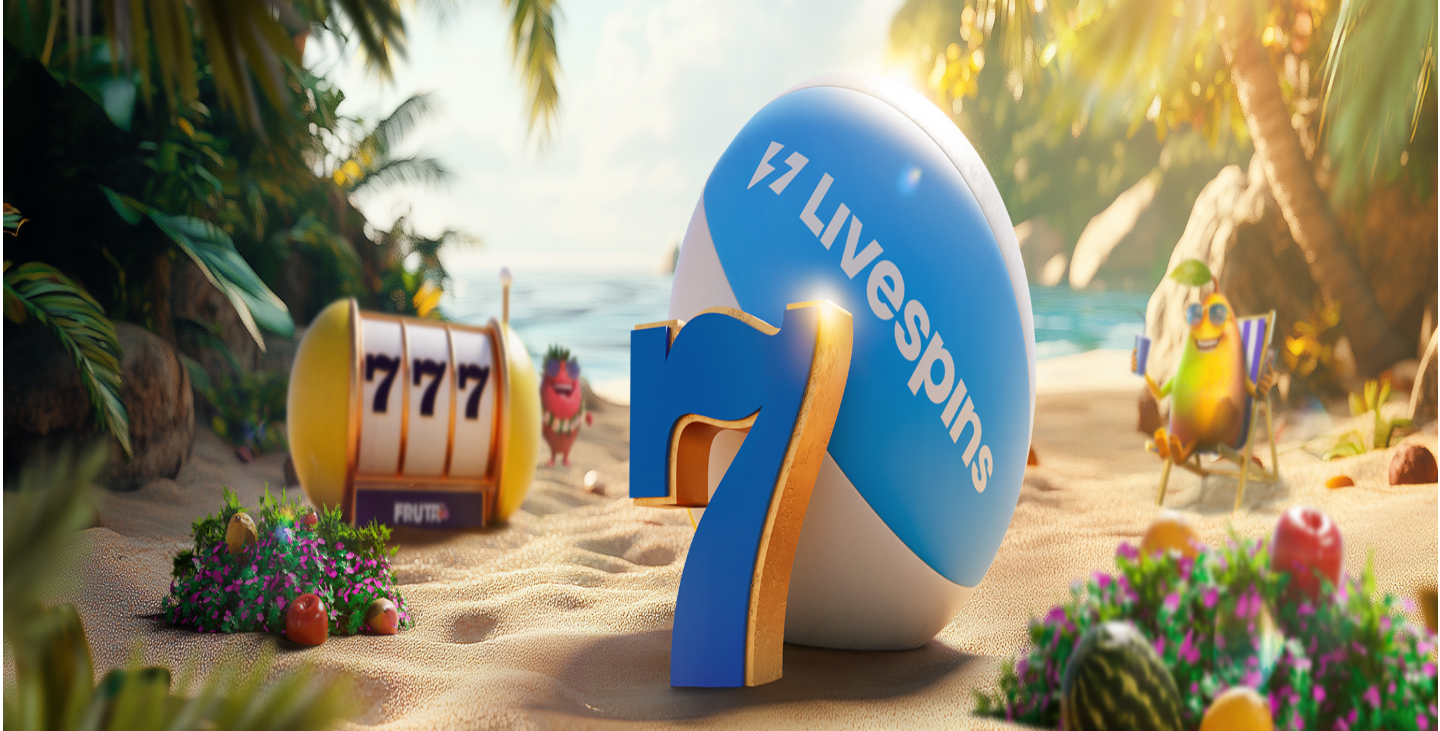 scroll, scrollTop: 0, scrollLeft: 0, axis: both 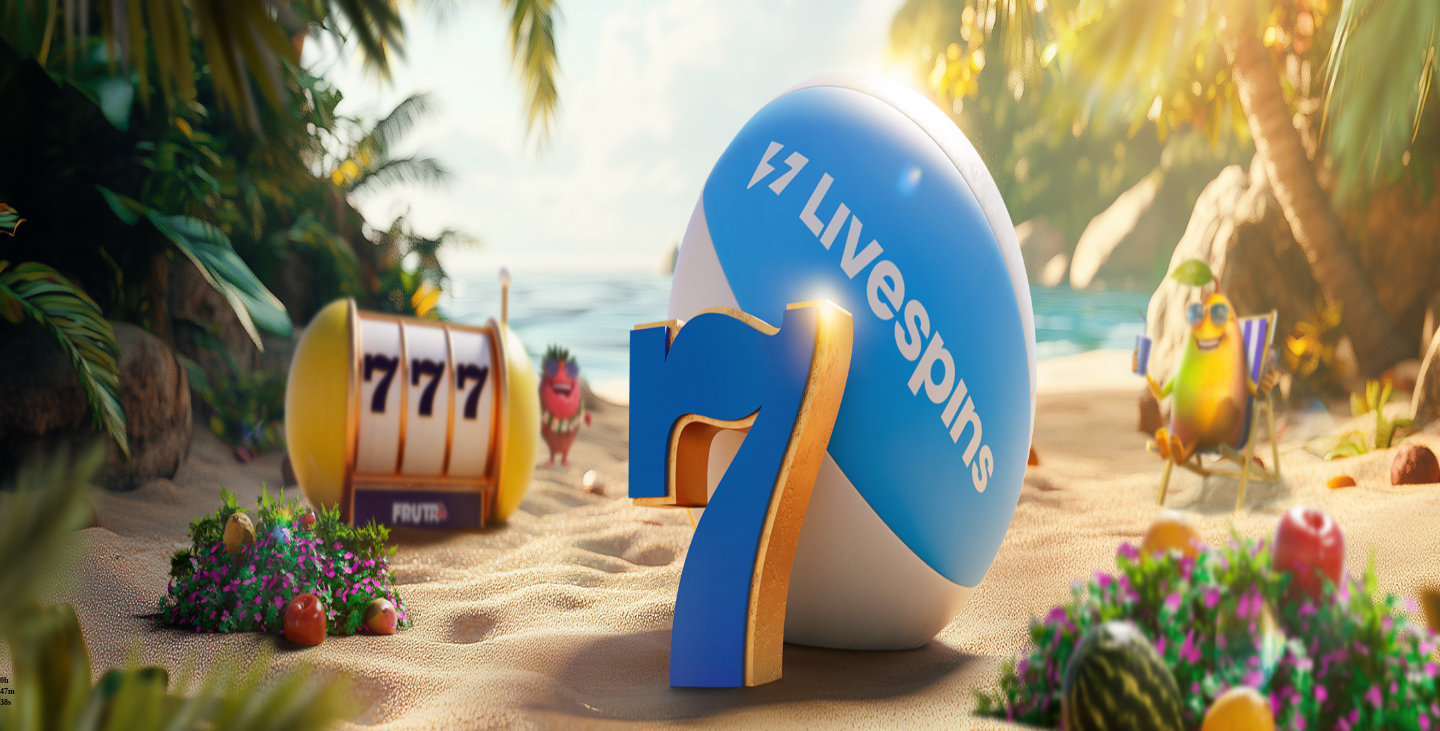 click at bounding box center [720, 674] 